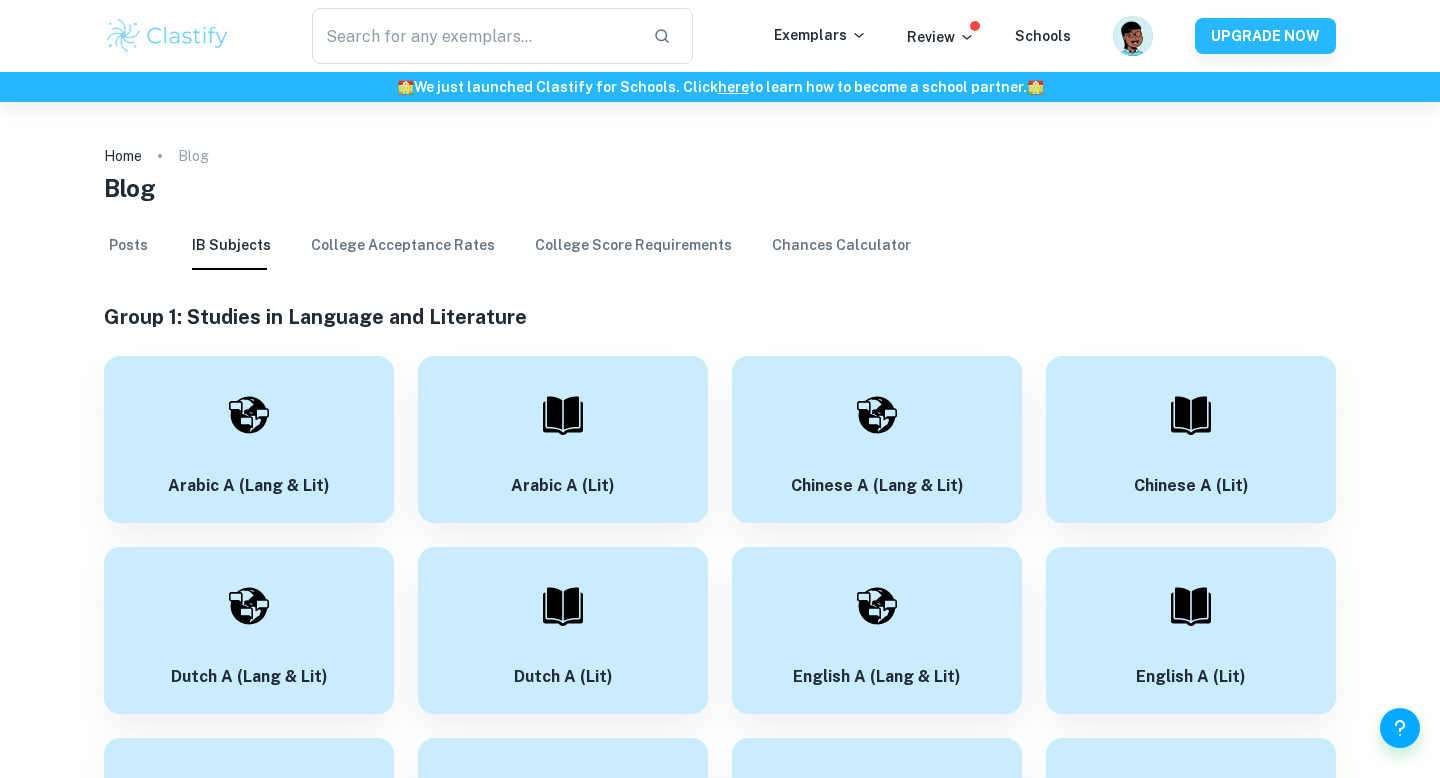 scroll, scrollTop: 0, scrollLeft: 0, axis: both 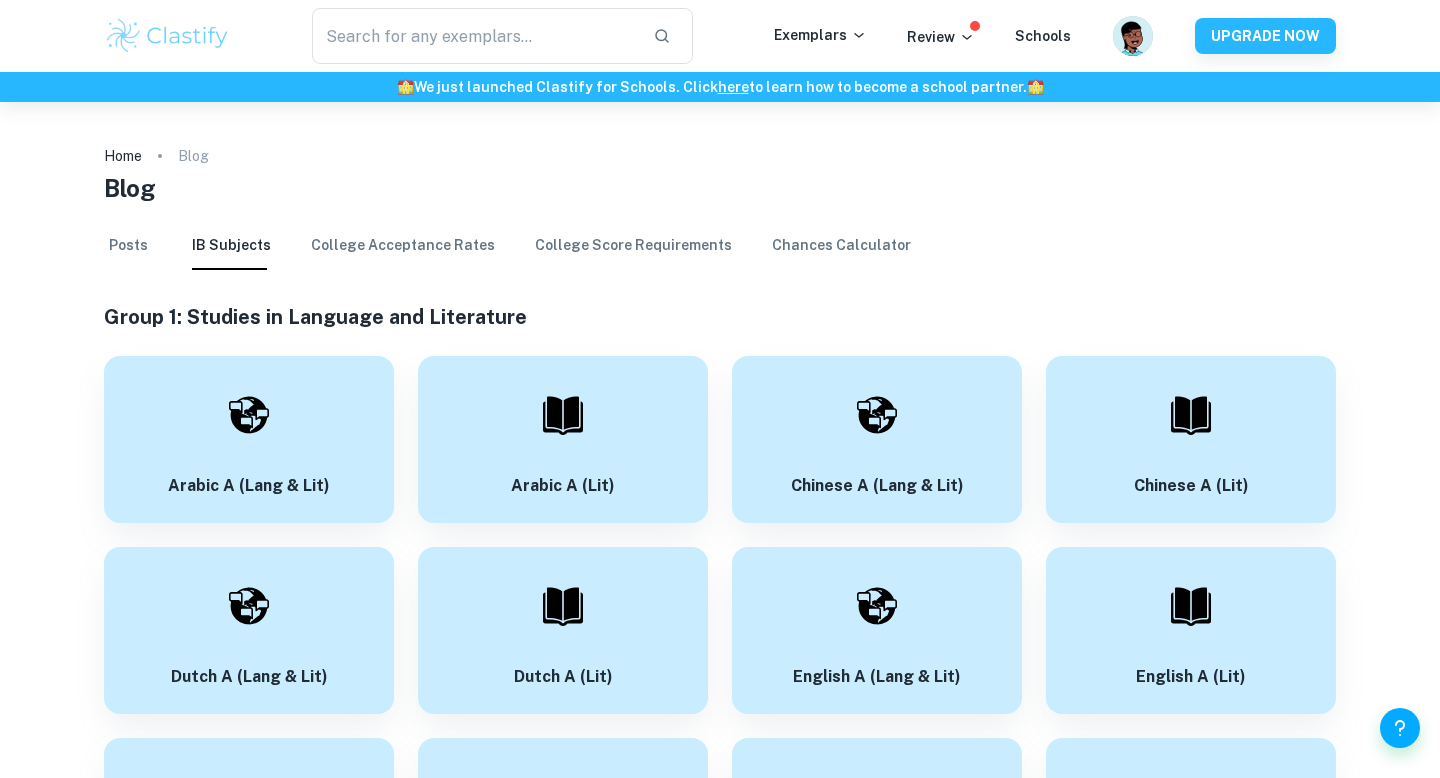 click at bounding box center [167, 36] 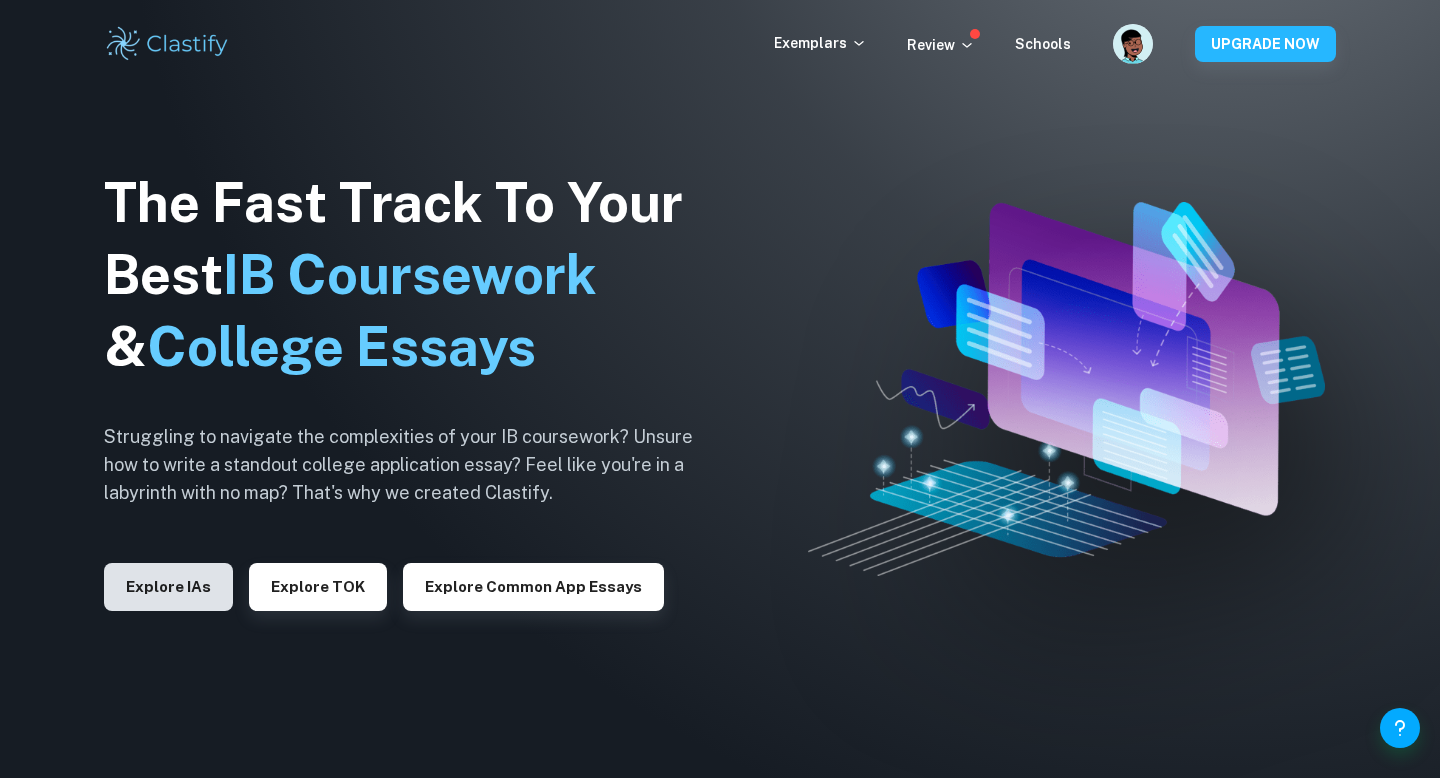 click on "Explore IAs" at bounding box center (168, 587) 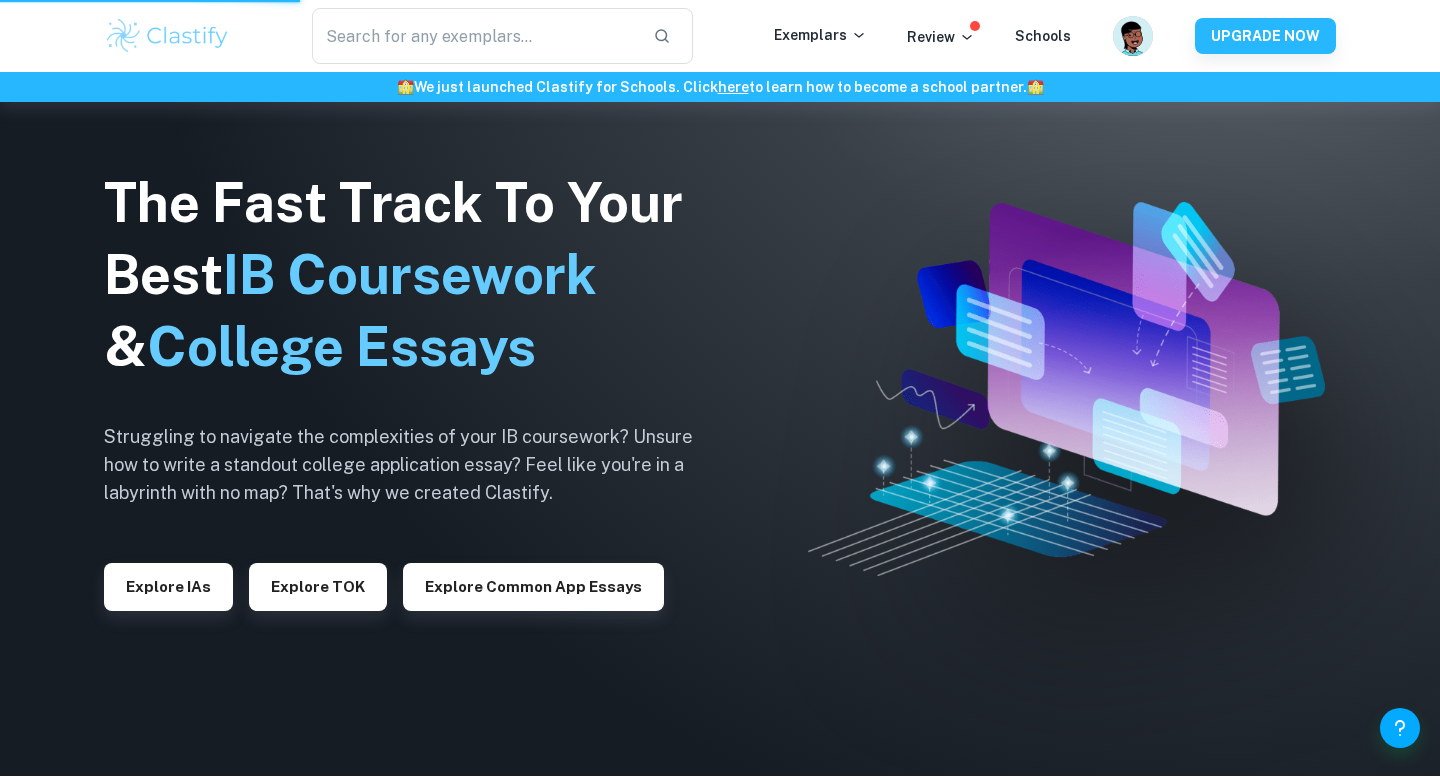 scroll, scrollTop: 0, scrollLeft: 0, axis: both 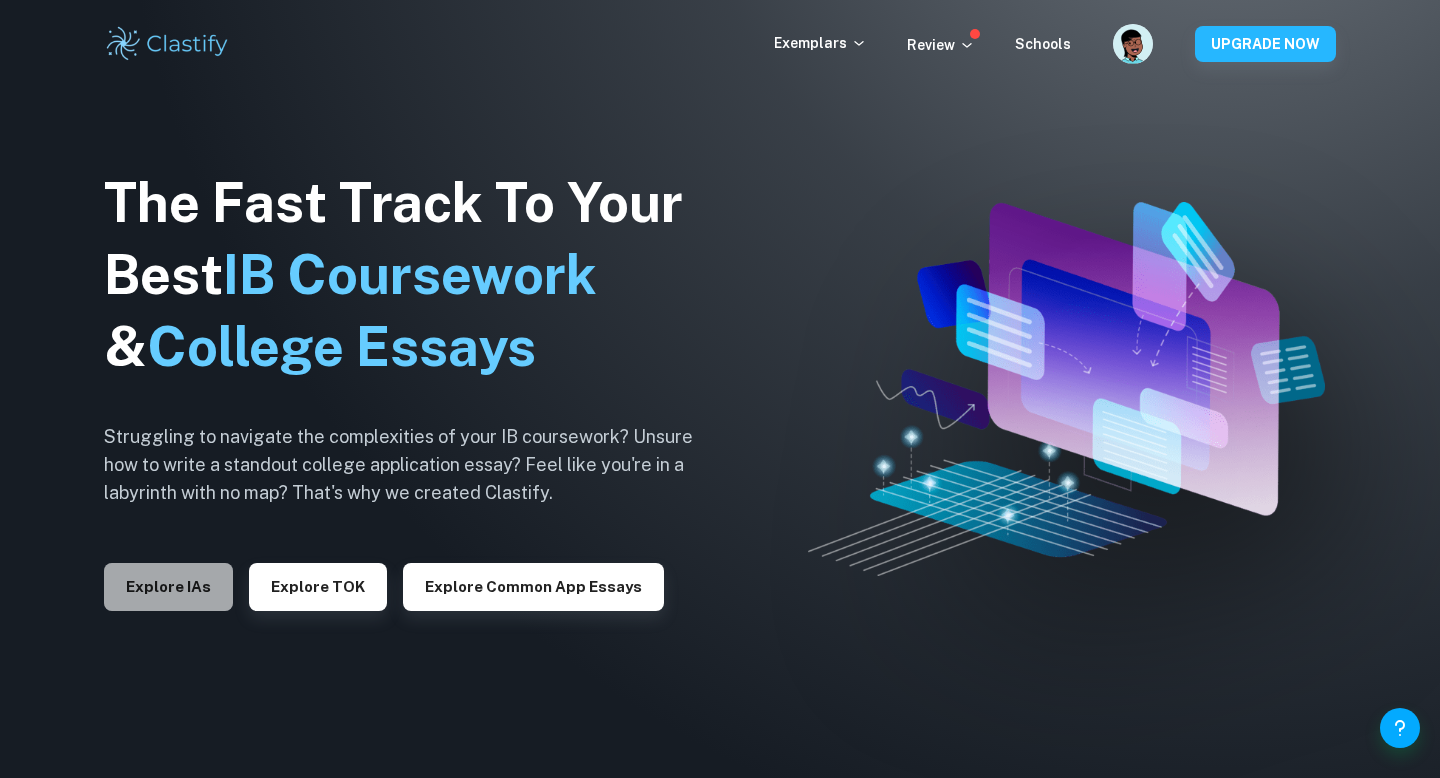 click on "Explore IAs" at bounding box center (168, 587) 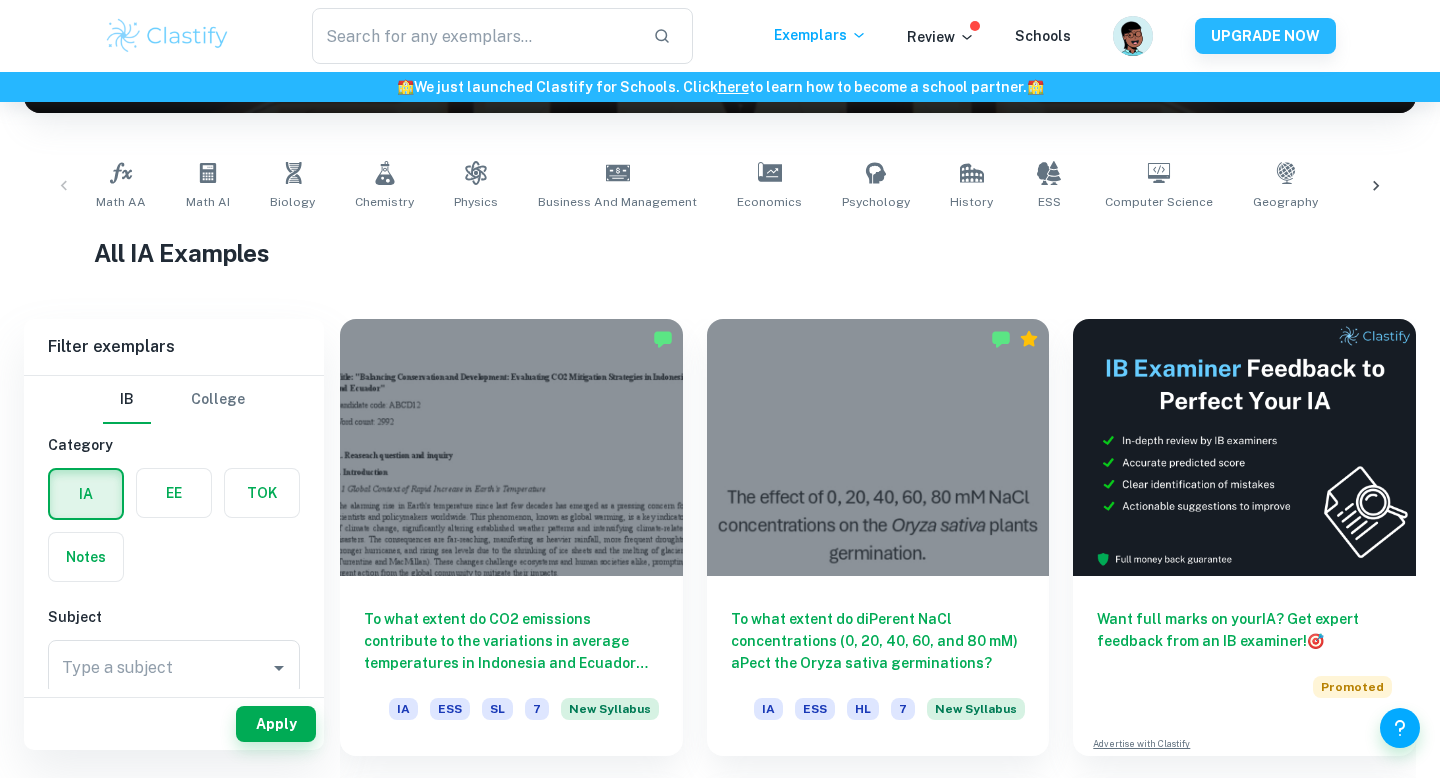scroll, scrollTop: 362, scrollLeft: 0, axis: vertical 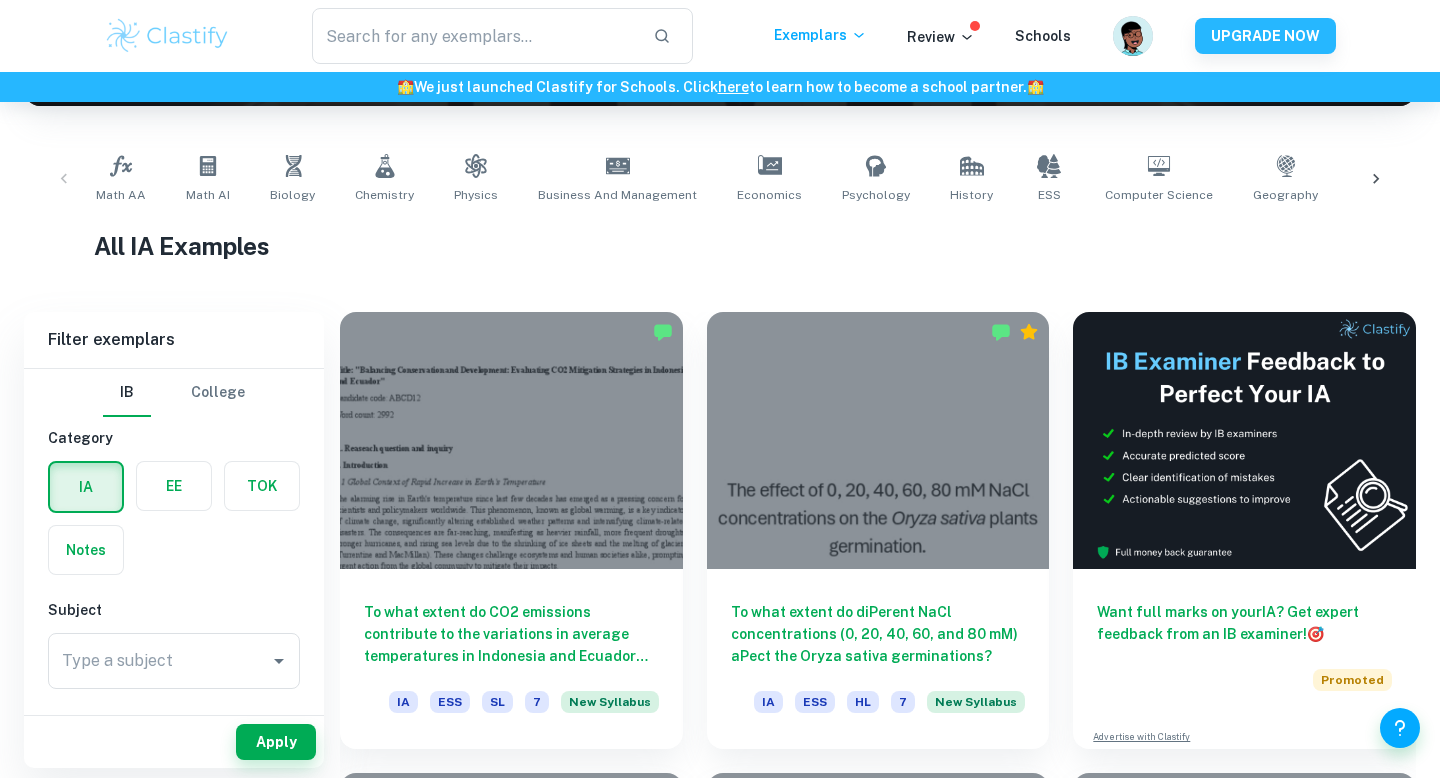 click on "EE" at bounding box center (174, 486) 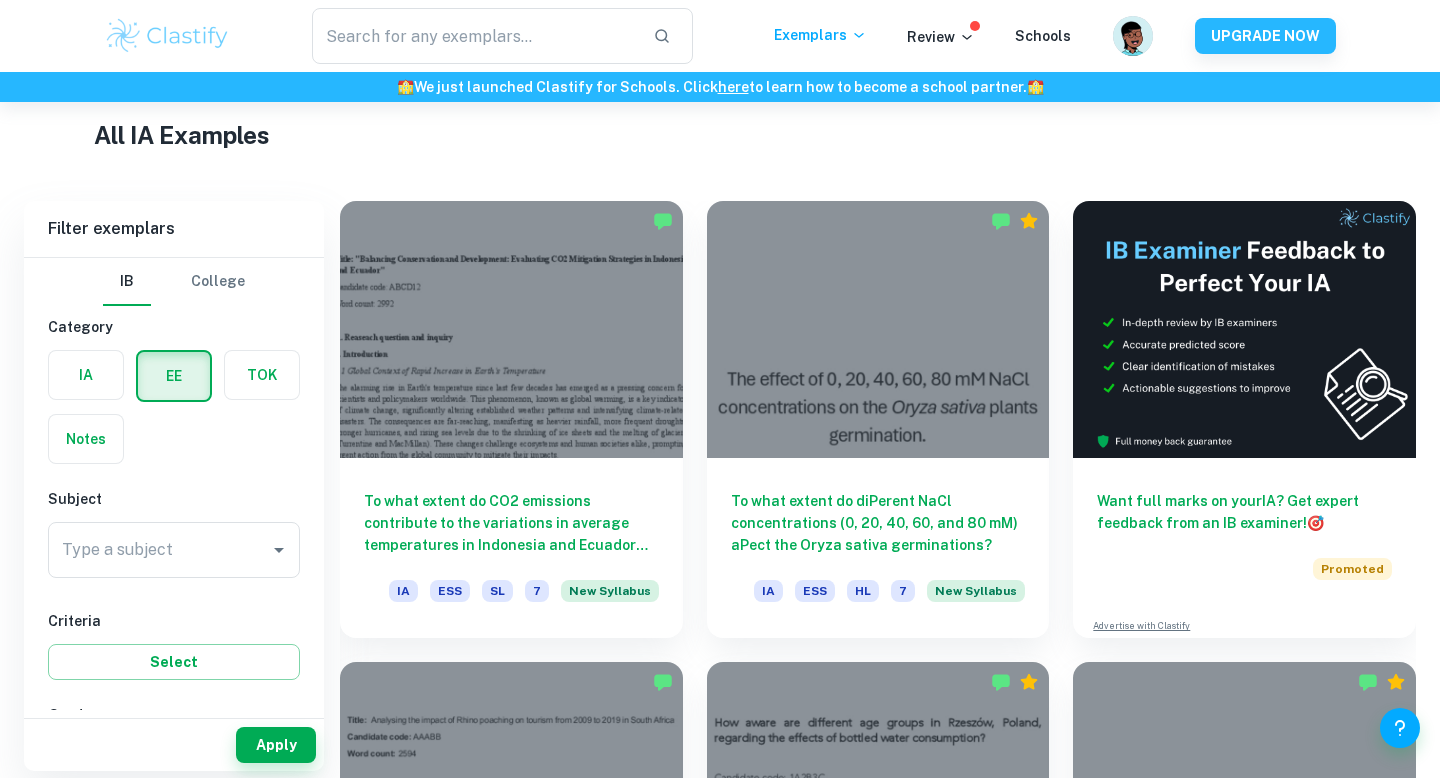 scroll, scrollTop: 480, scrollLeft: 0, axis: vertical 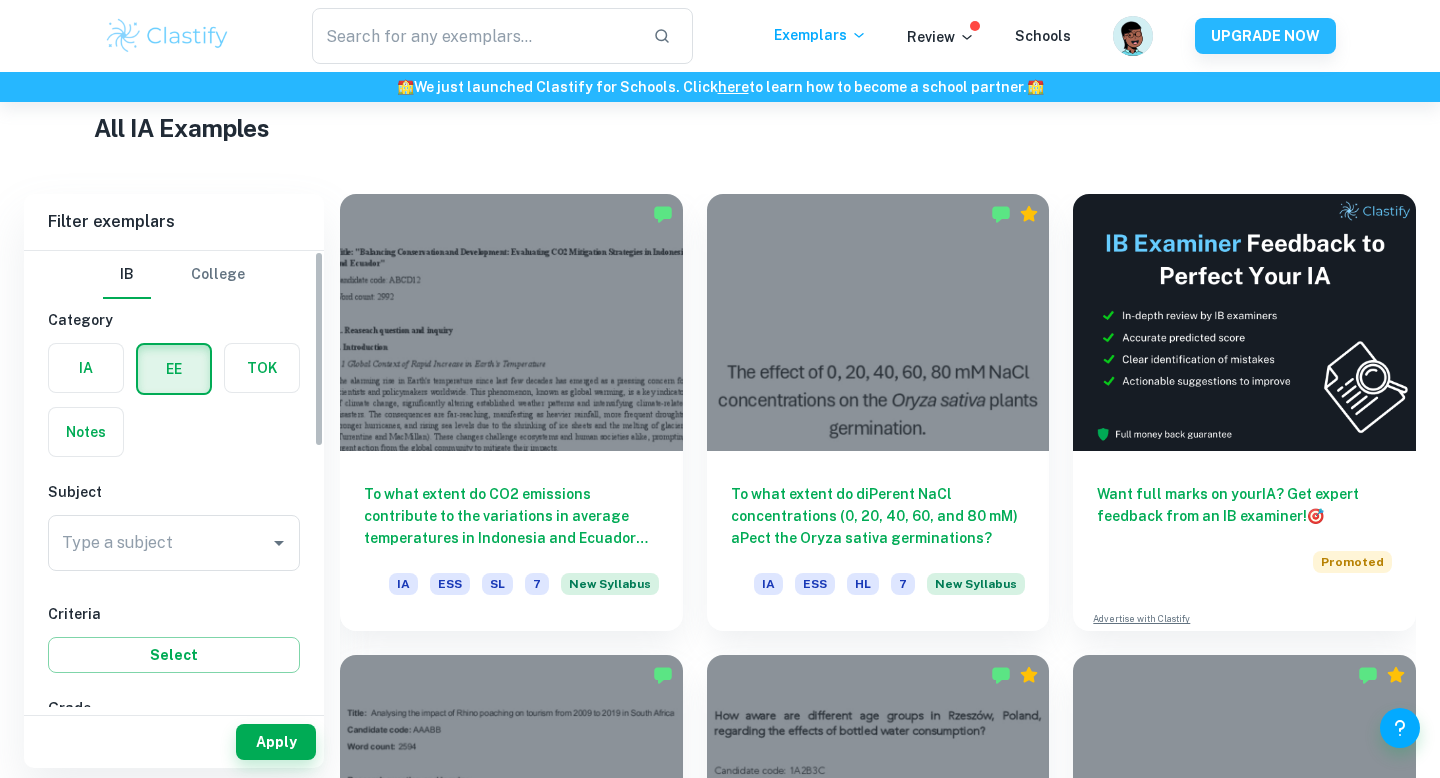 click at bounding box center [174, 369] 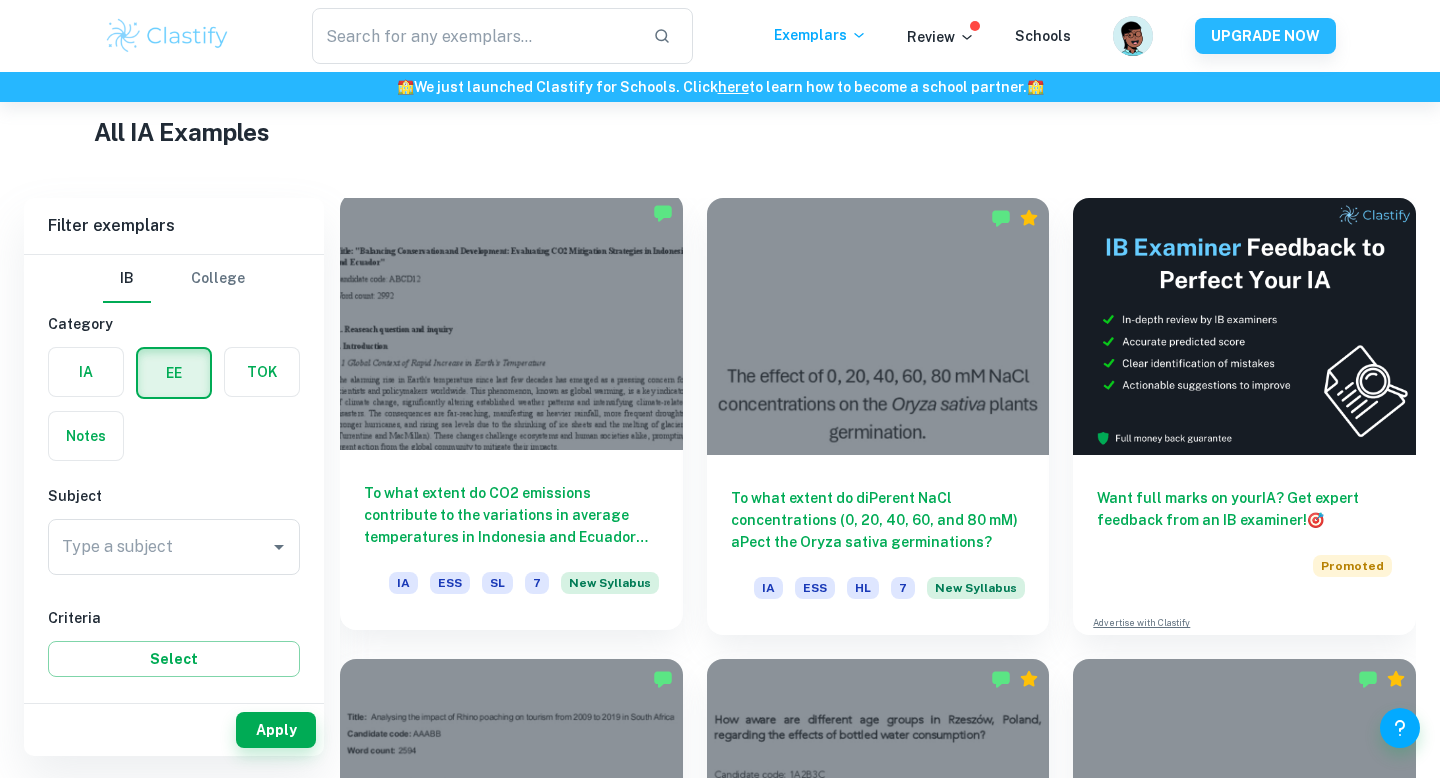 scroll, scrollTop: 454, scrollLeft: 0, axis: vertical 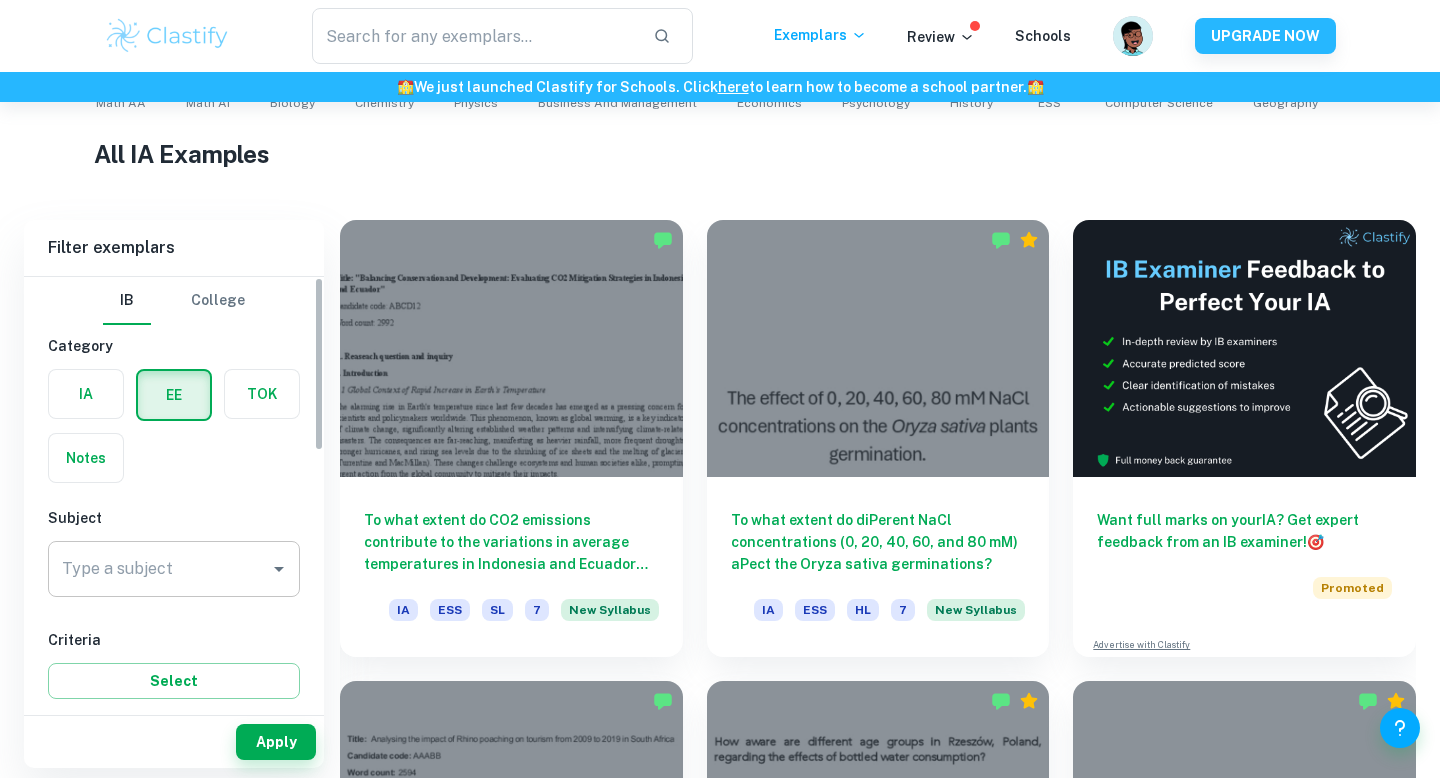 click on "Type a subject" at bounding box center [174, 569] 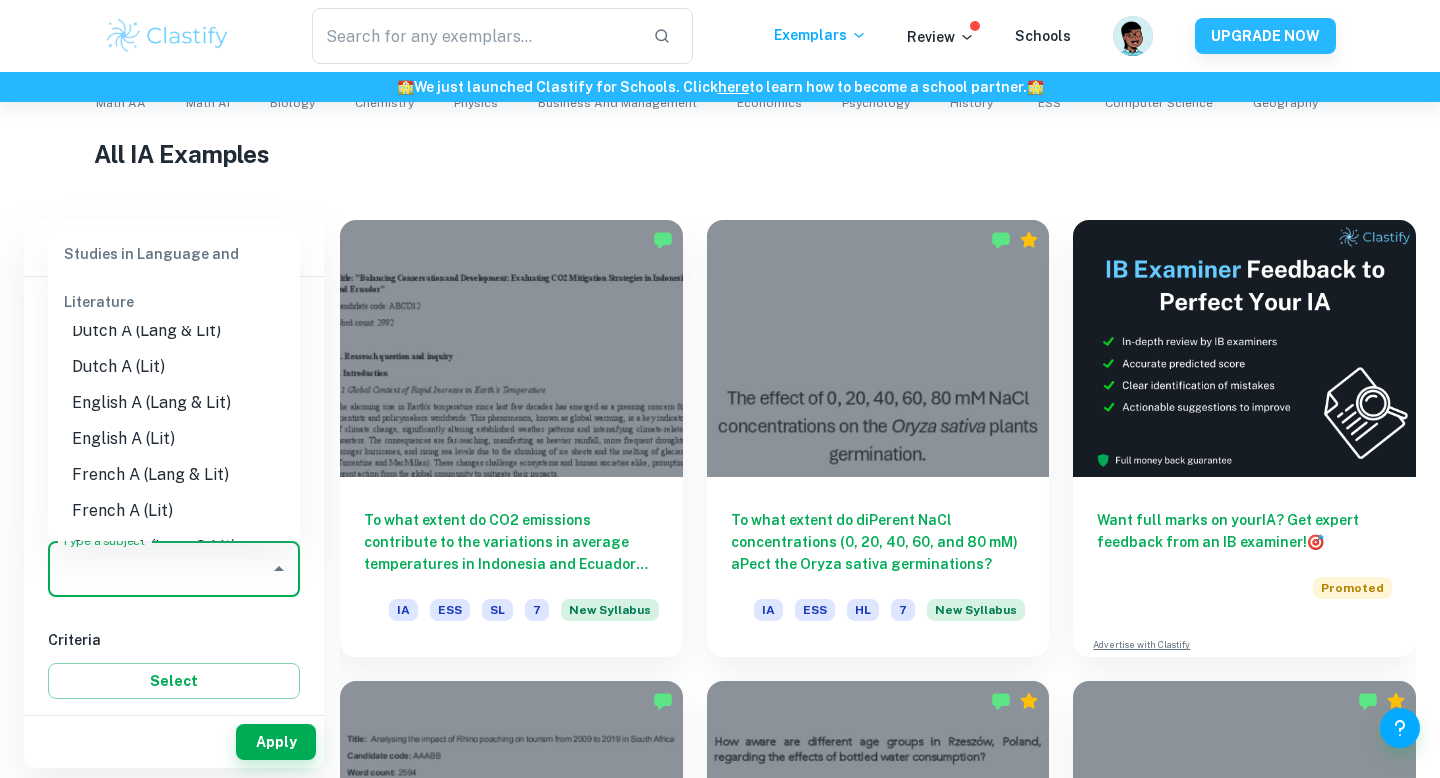 scroll, scrollTop: 157, scrollLeft: 0, axis: vertical 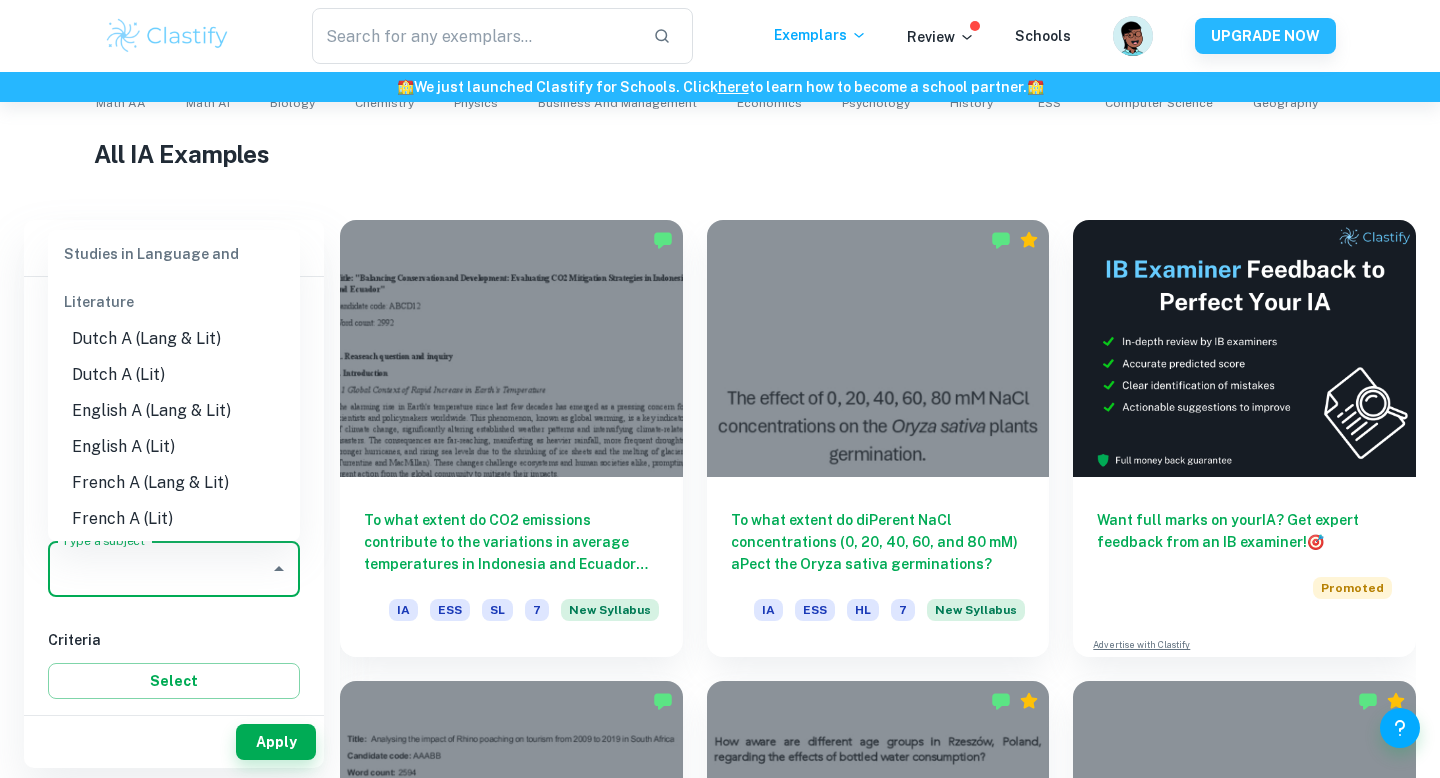 click on "English A (Lang & Lit)" at bounding box center (174, 411) 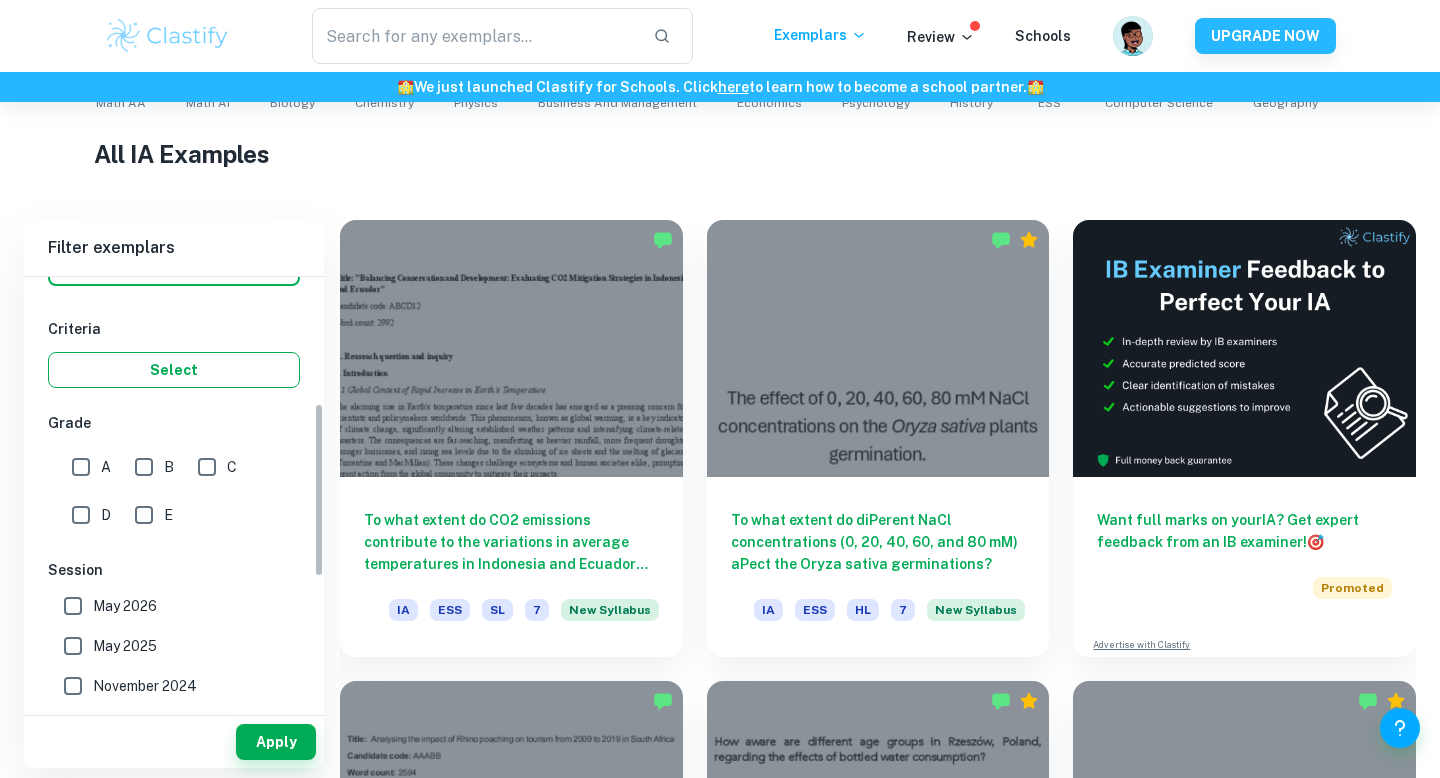 scroll, scrollTop: 312, scrollLeft: 0, axis: vertical 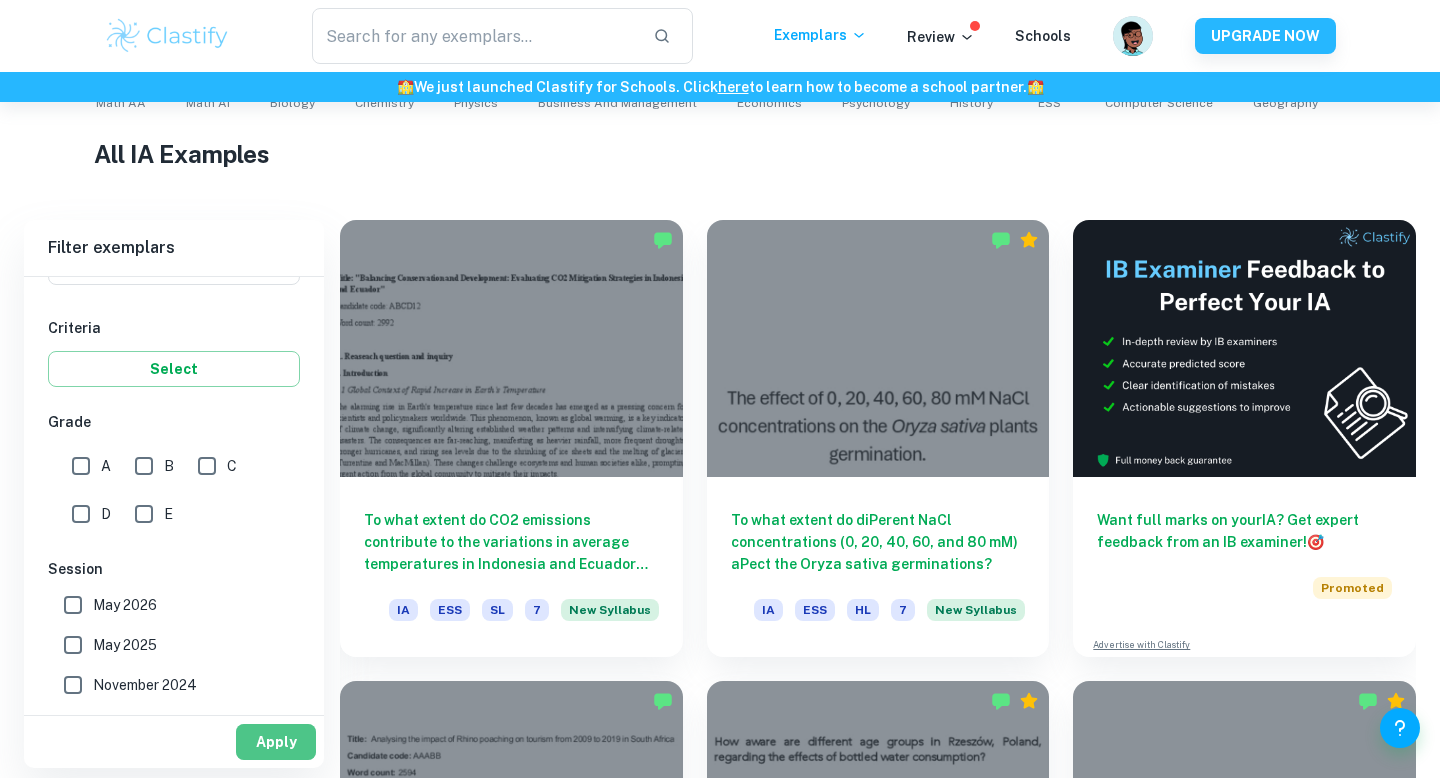 click on "Apply" at bounding box center (276, 742) 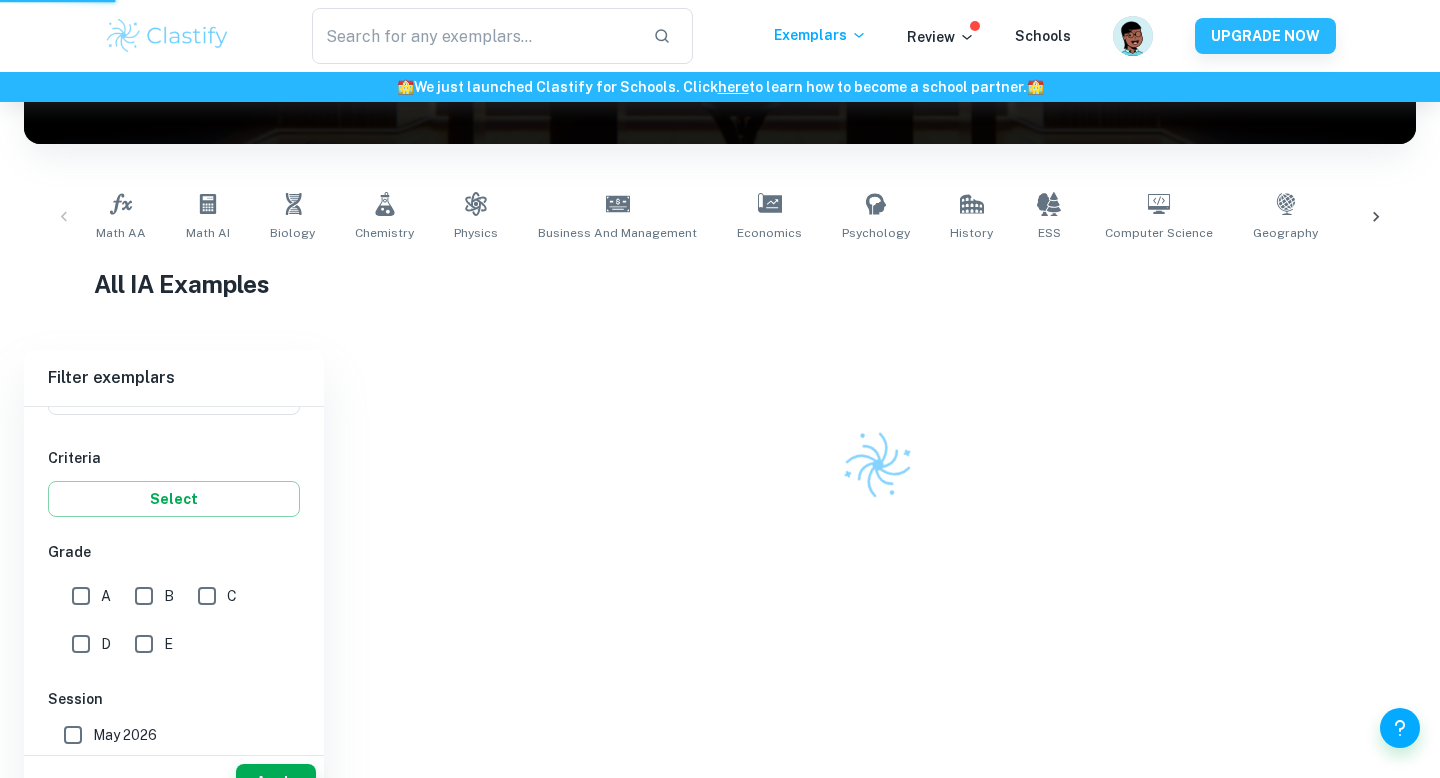 scroll, scrollTop: 254, scrollLeft: 0, axis: vertical 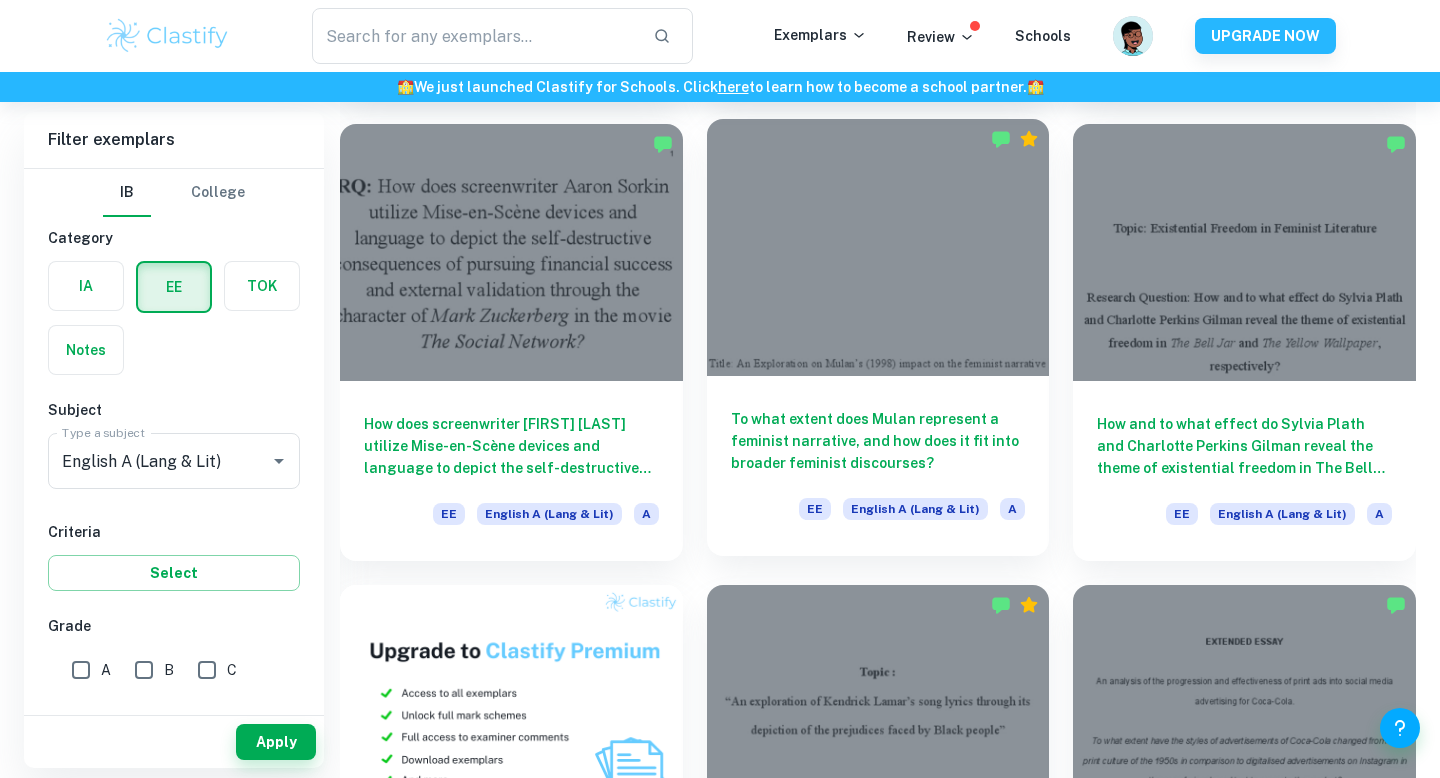 click at bounding box center (878, 247) 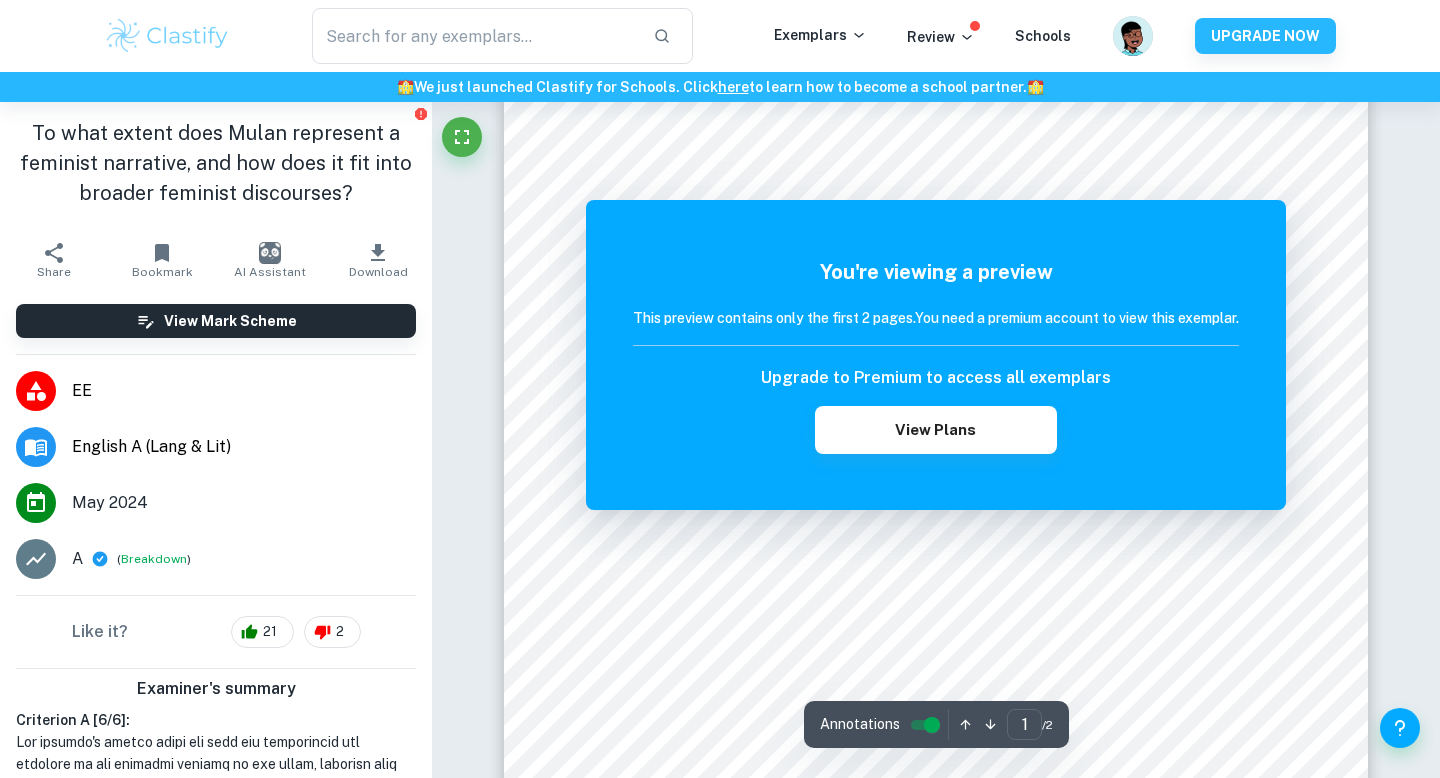 scroll, scrollTop: 0, scrollLeft: 0, axis: both 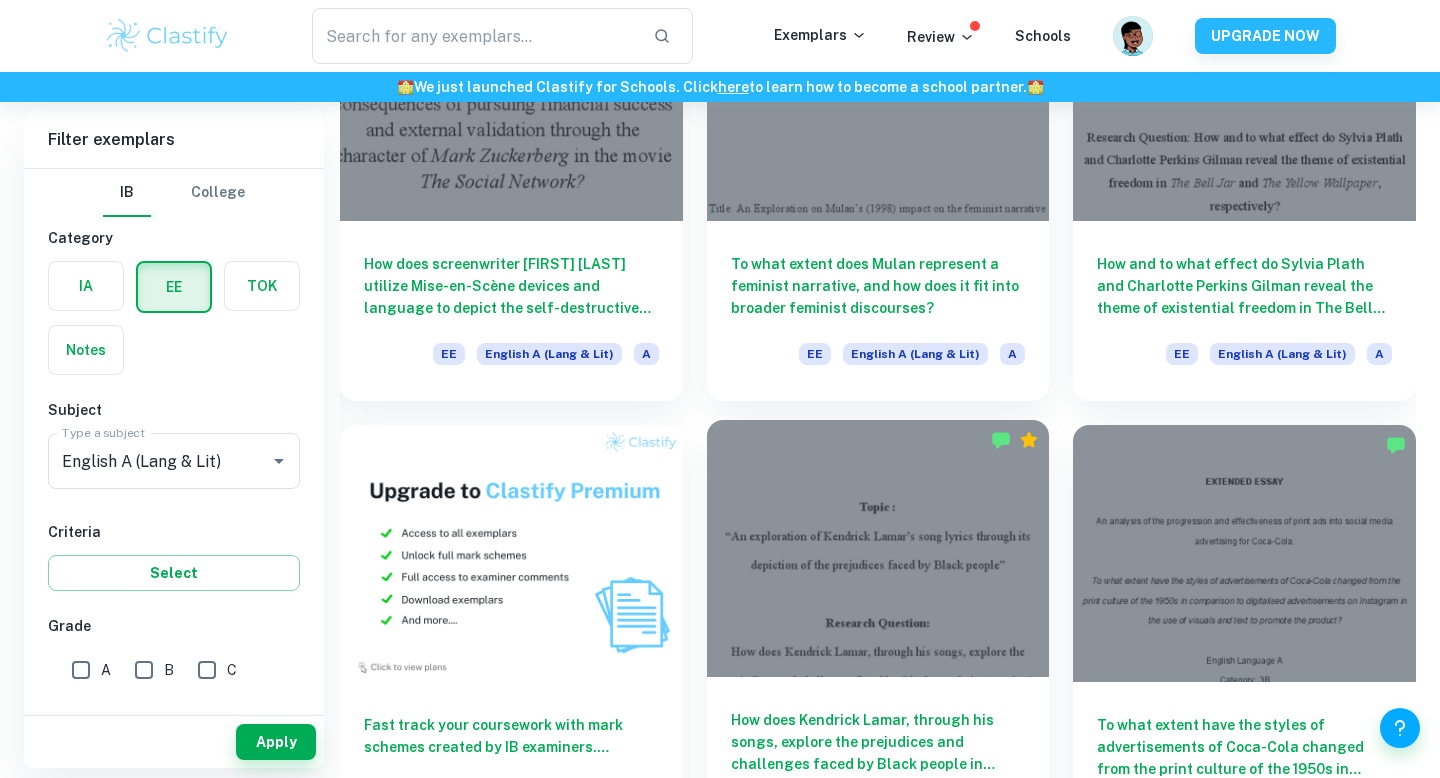 click at bounding box center [878, 548] 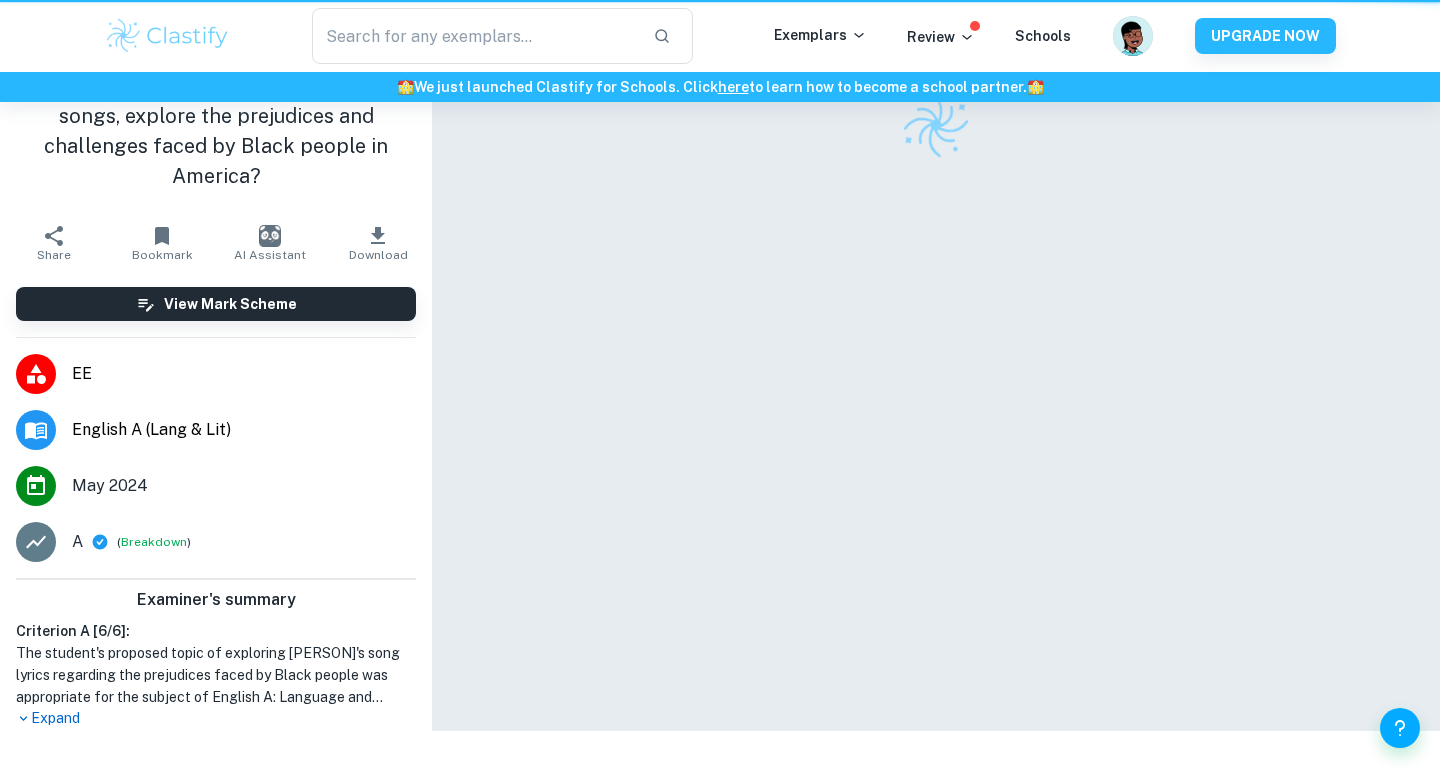 scroll, scrollTop: 0, scrollLeft: 0, axis: both 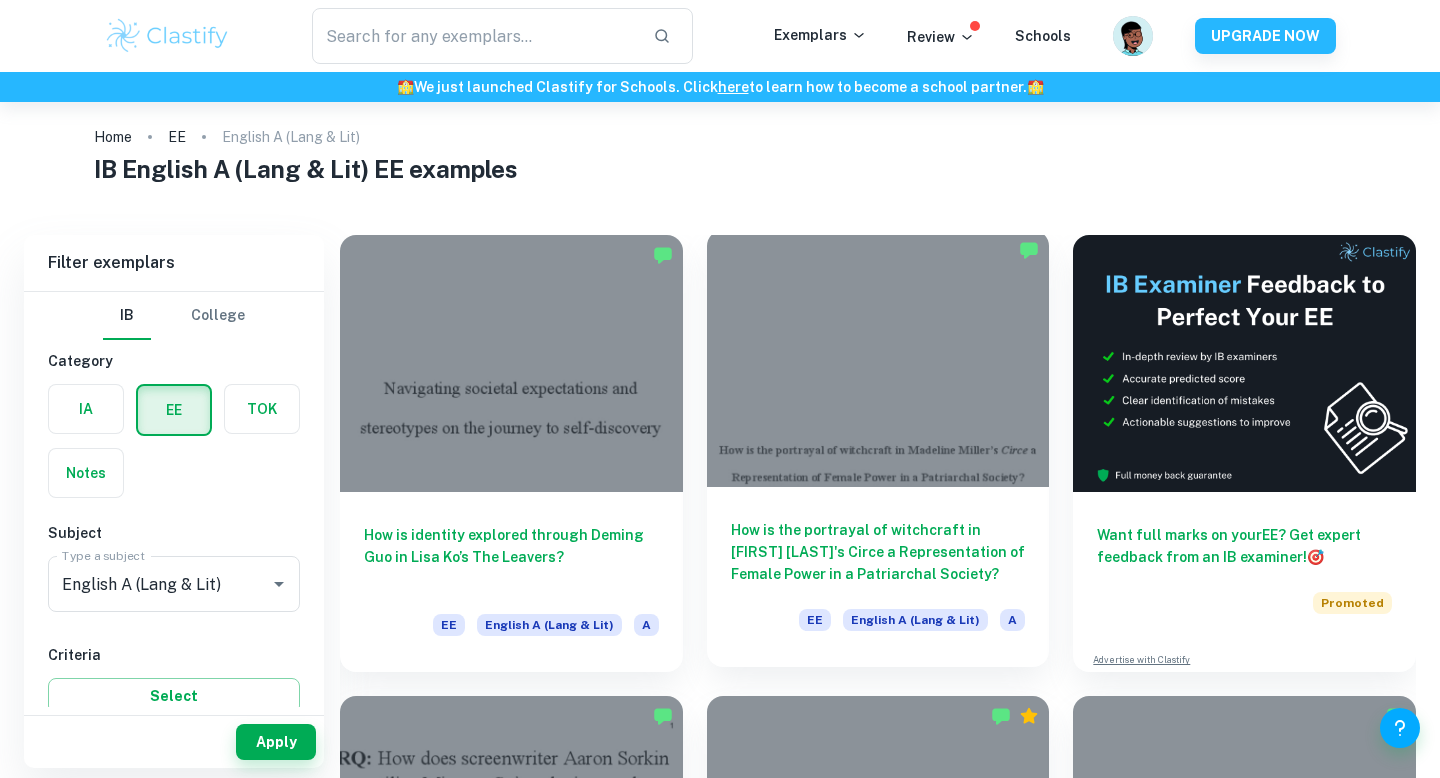 click at bounding box center (878, 358) 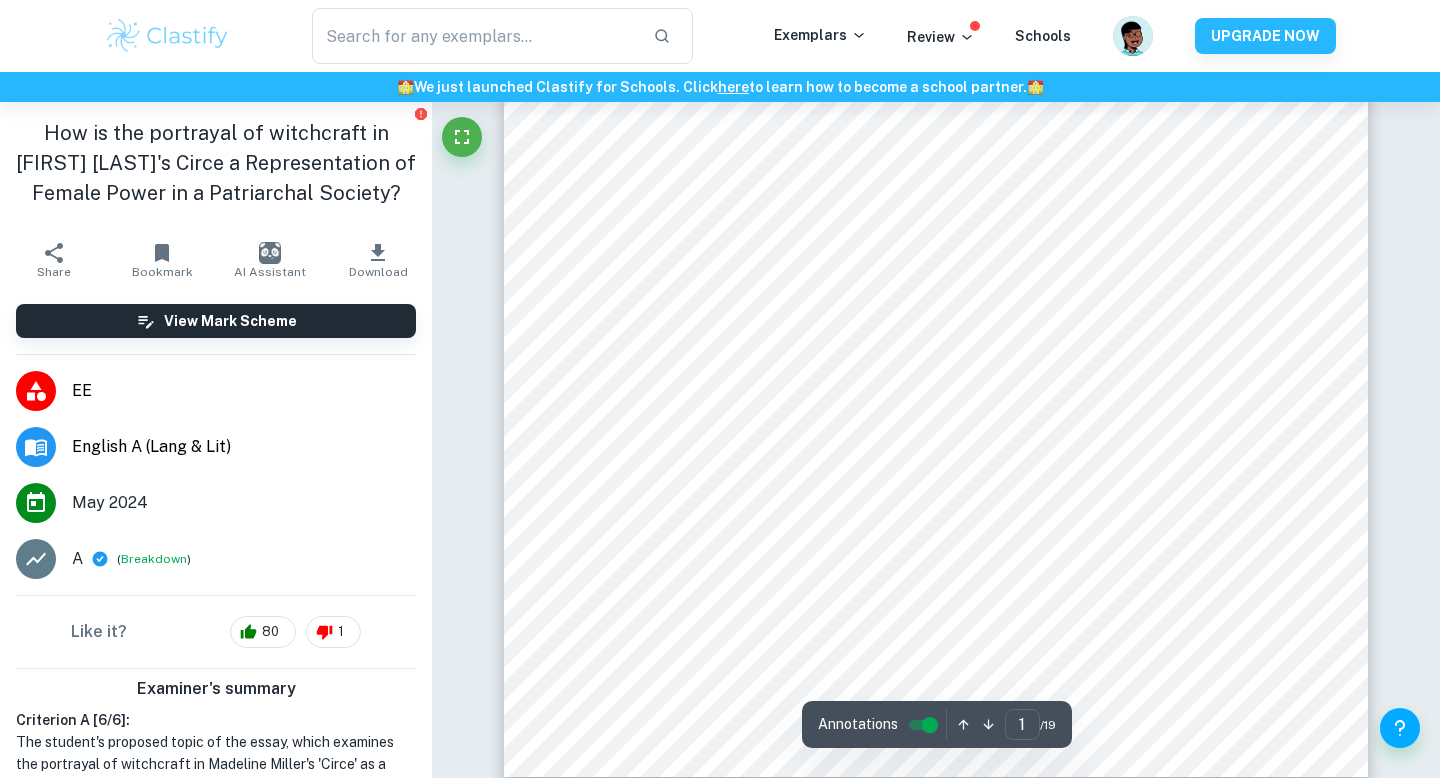 scroll, scrollTop: 469, scrollLeft: 0, axis: vertical 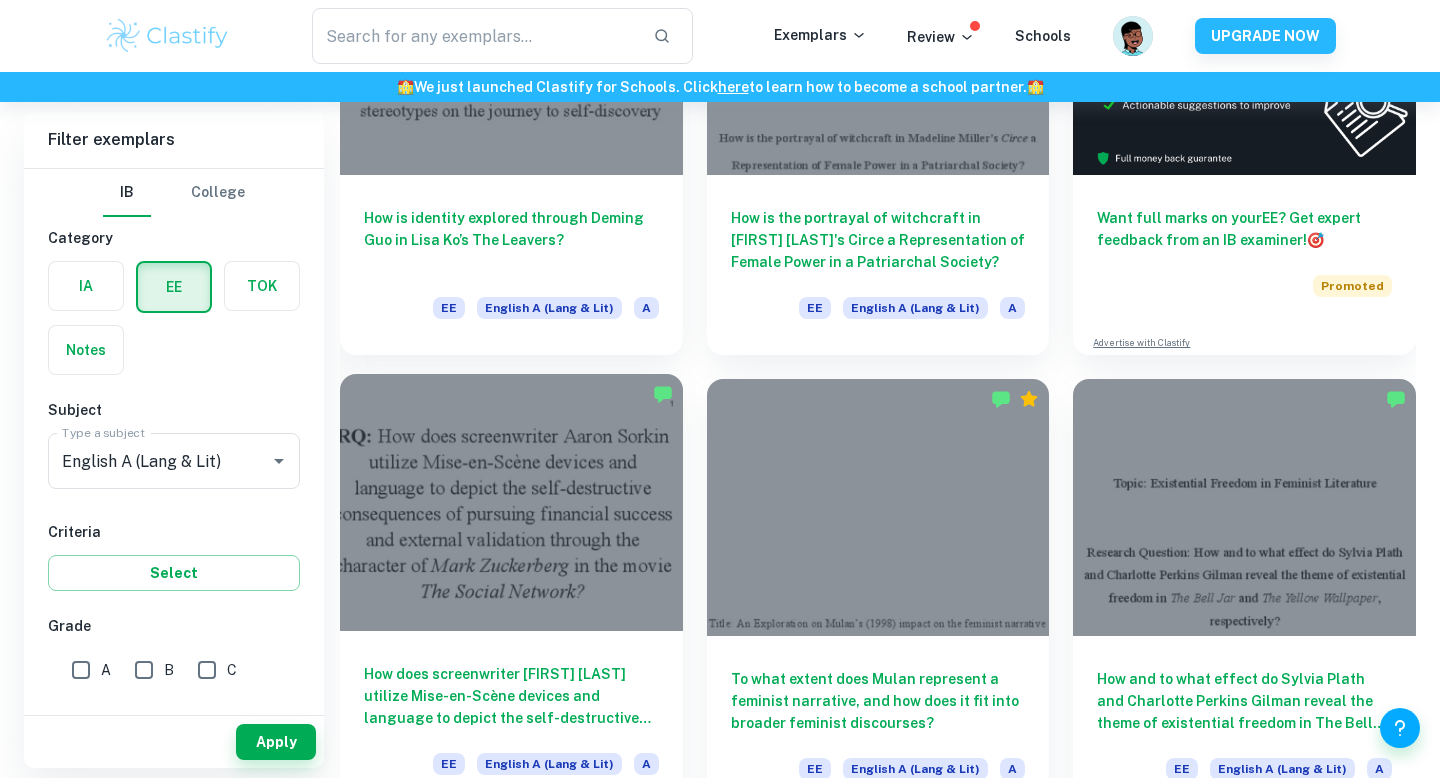 click at bounding box center (511, 502) 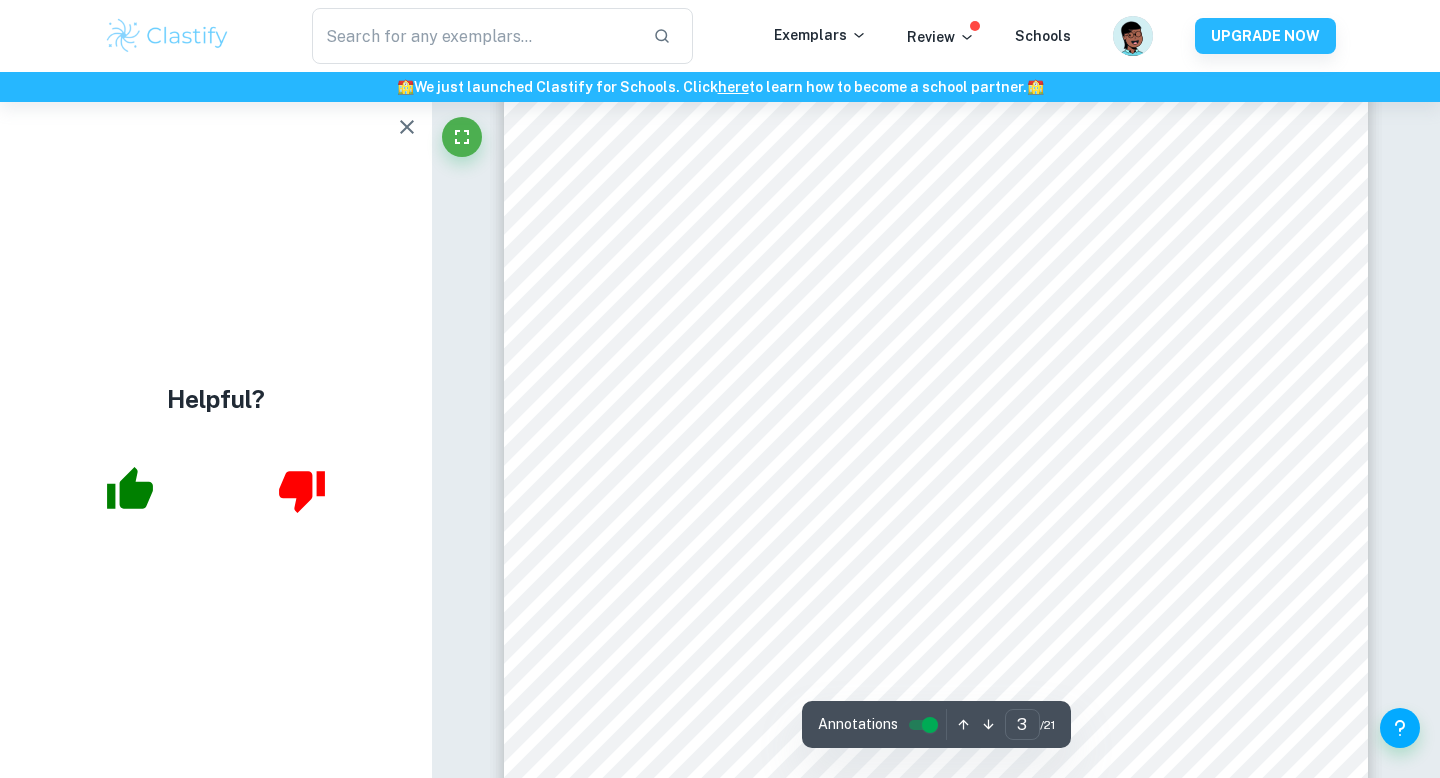 scroll, scrollTop: 2706, scrollLeft: 0, axis: vertical 